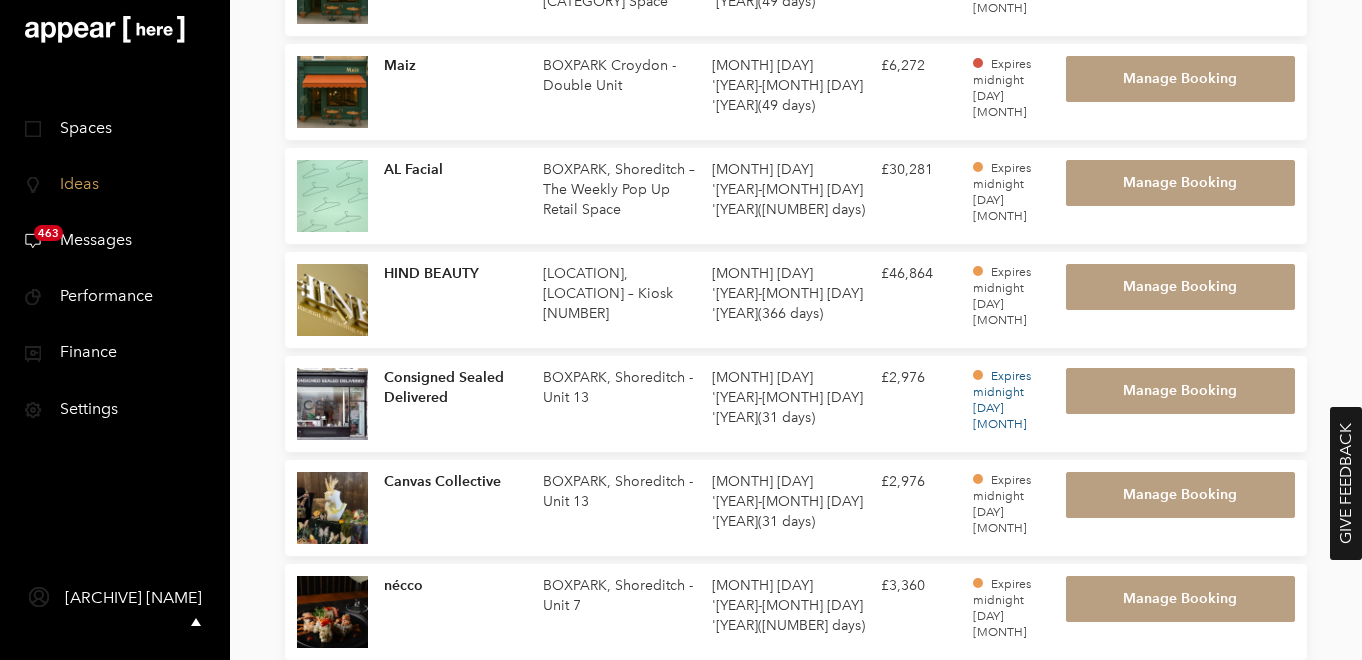 scroll, scrollTop: 0, scrollLeft: 0, axis: both 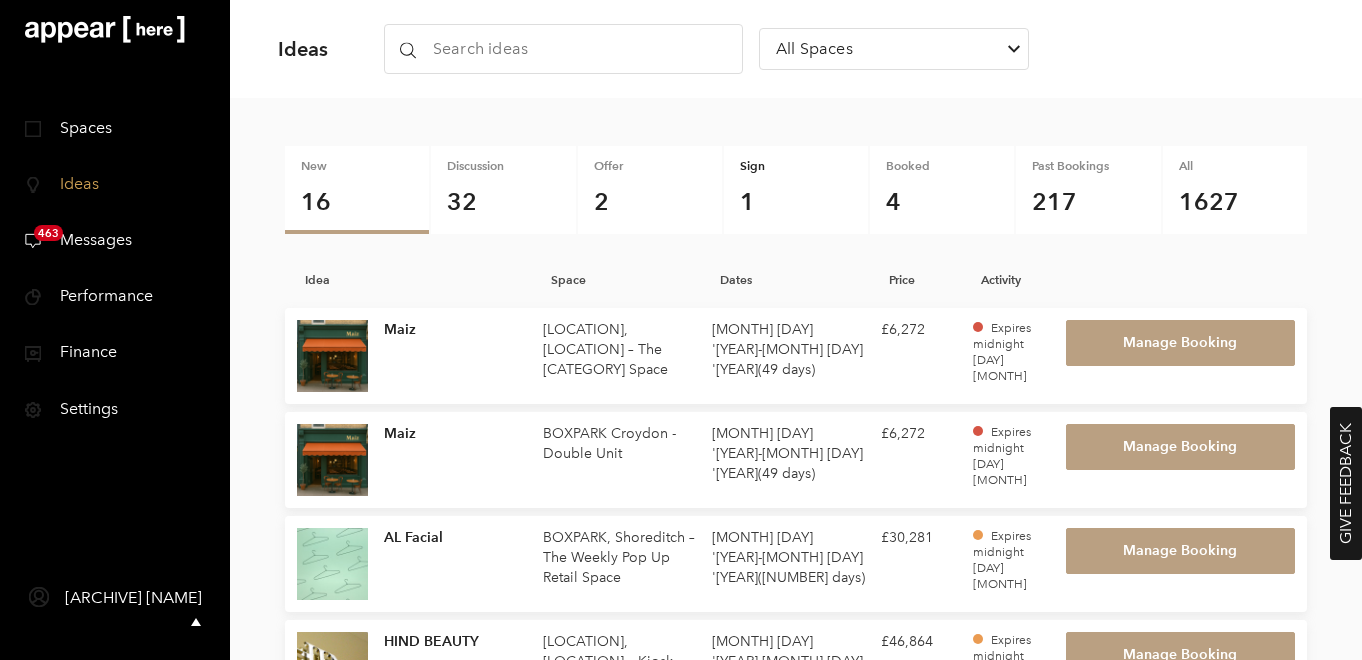 click on "1" at bounding box center [796, 202] 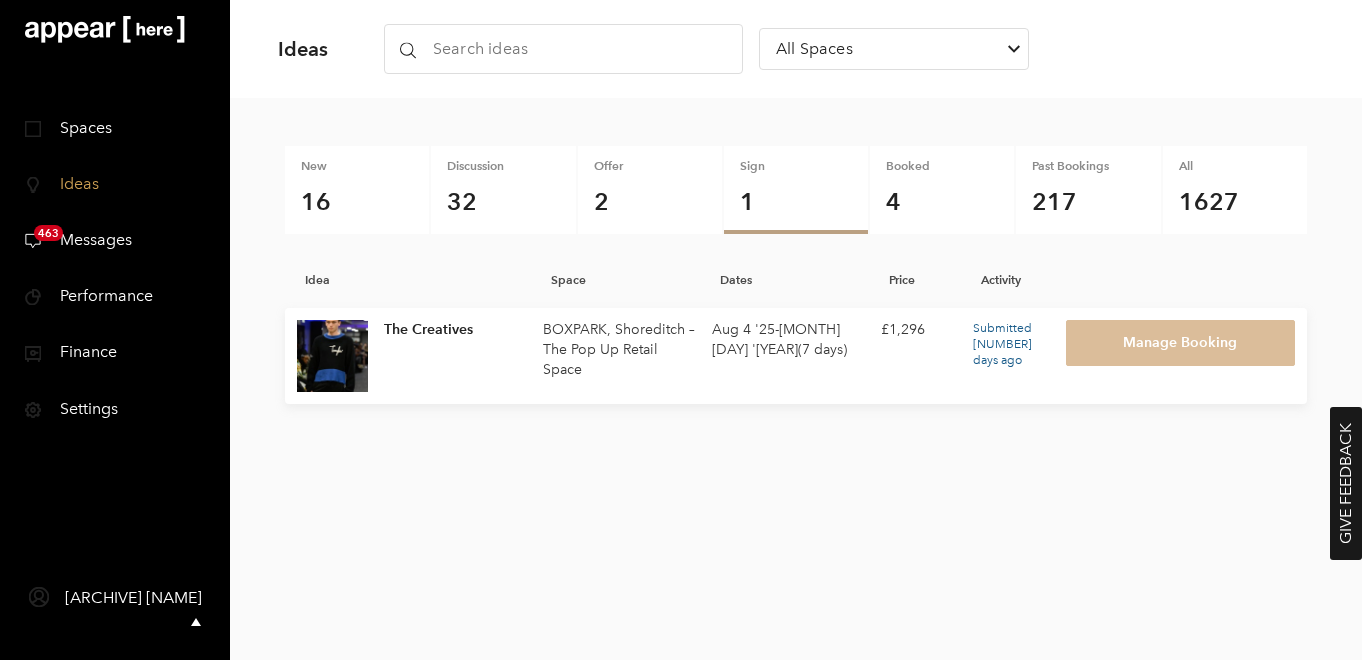 click on "Manage Booking" at bounding box center (1181, 343) 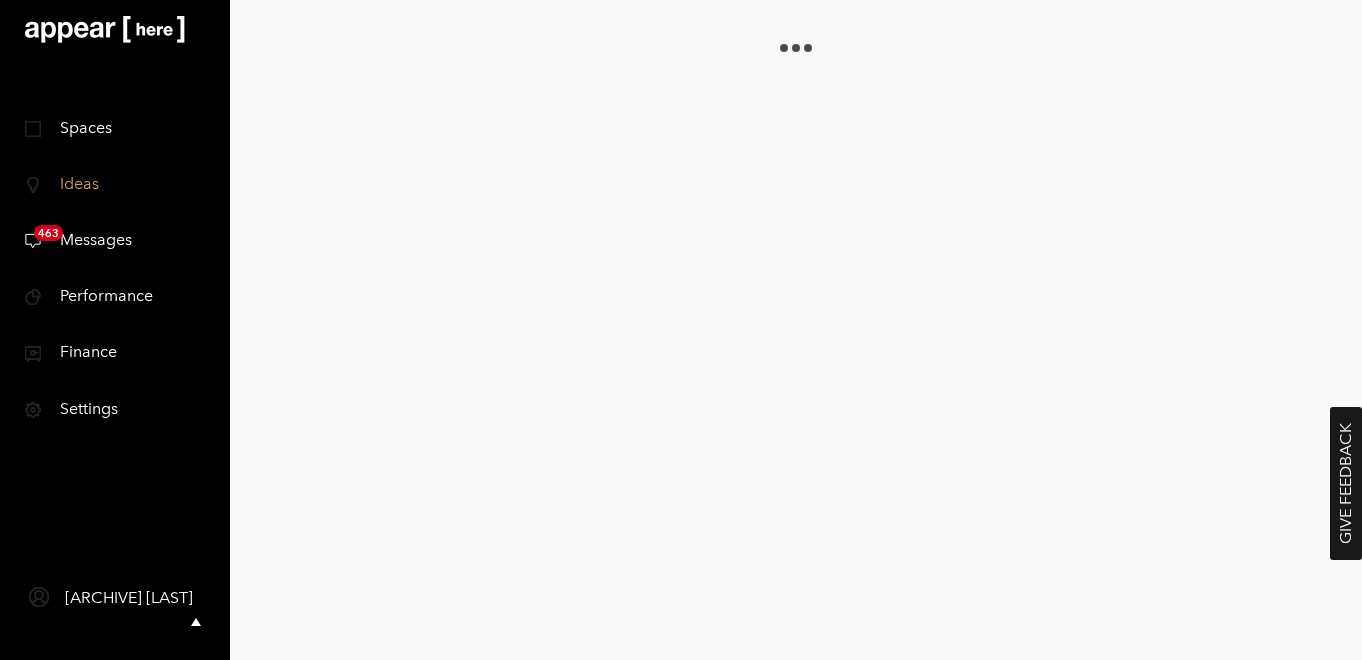 scroll, scrollTop: 0, scrollLeft: 0, axis: both 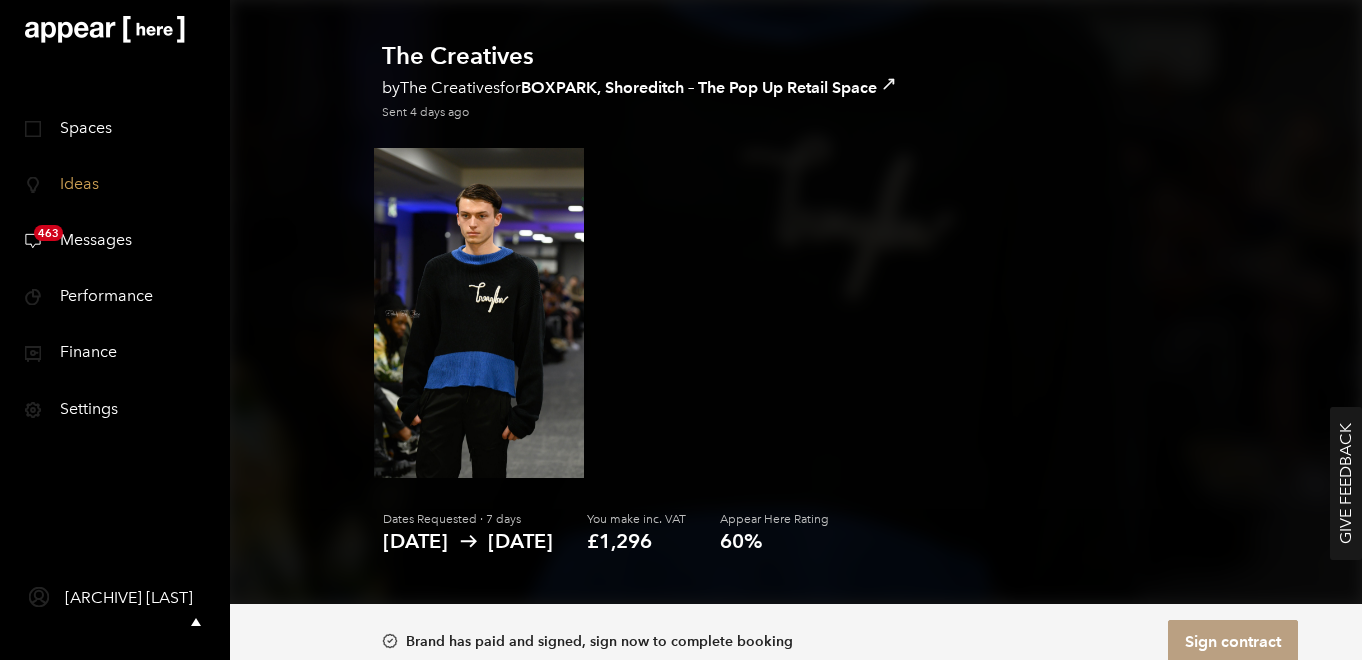 click at bounding box center [940, 313] 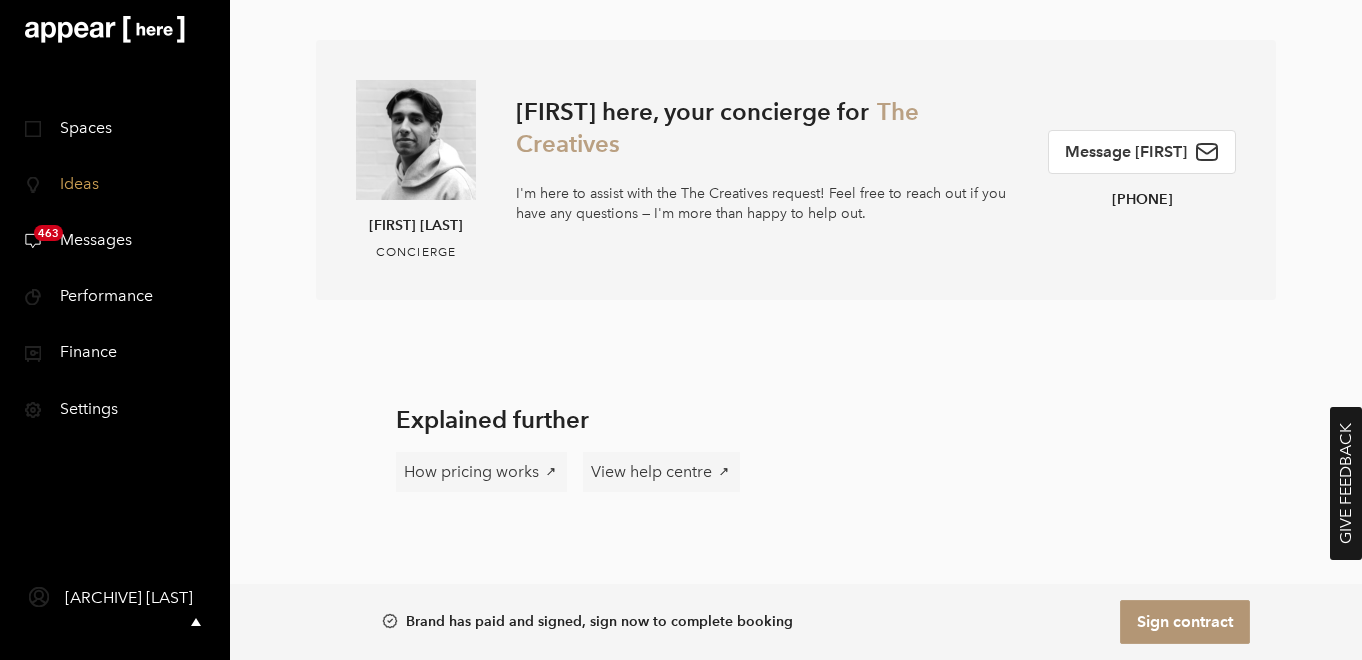 scroll, scrollTop: 1136, scrollLeft: 0, axis: vertical 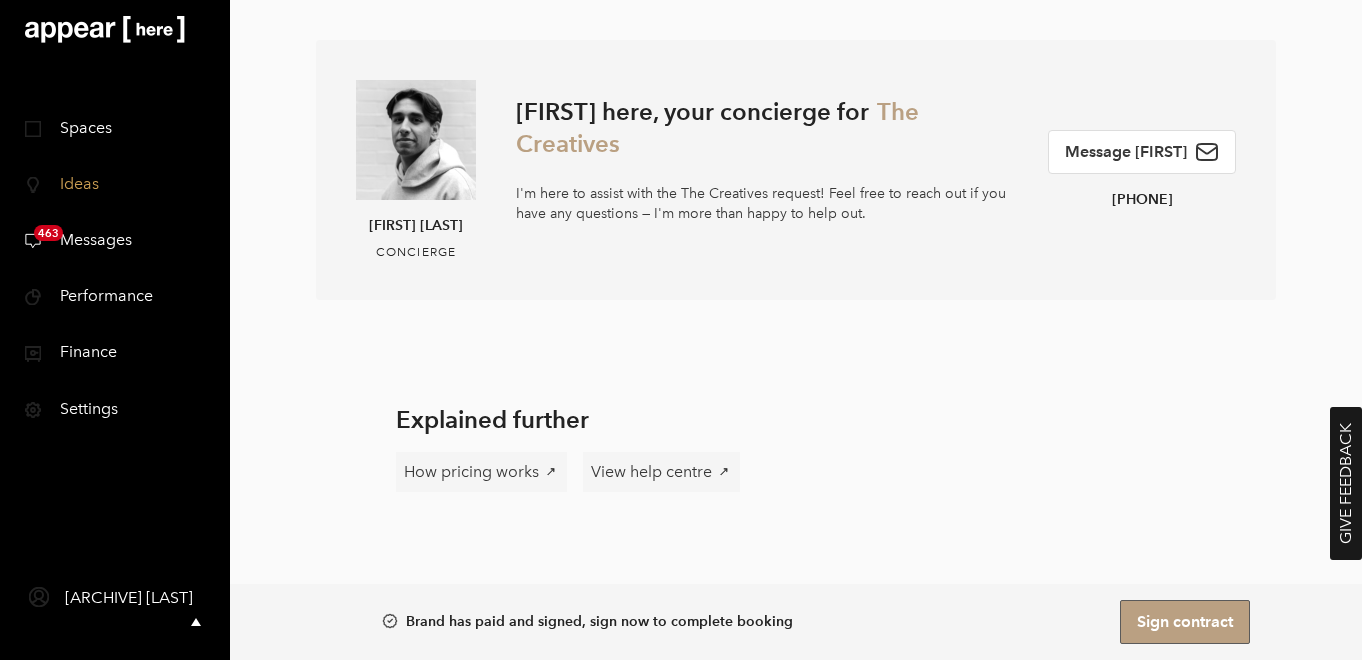 click on "Sign contract" at bounding box center (1185, 622) 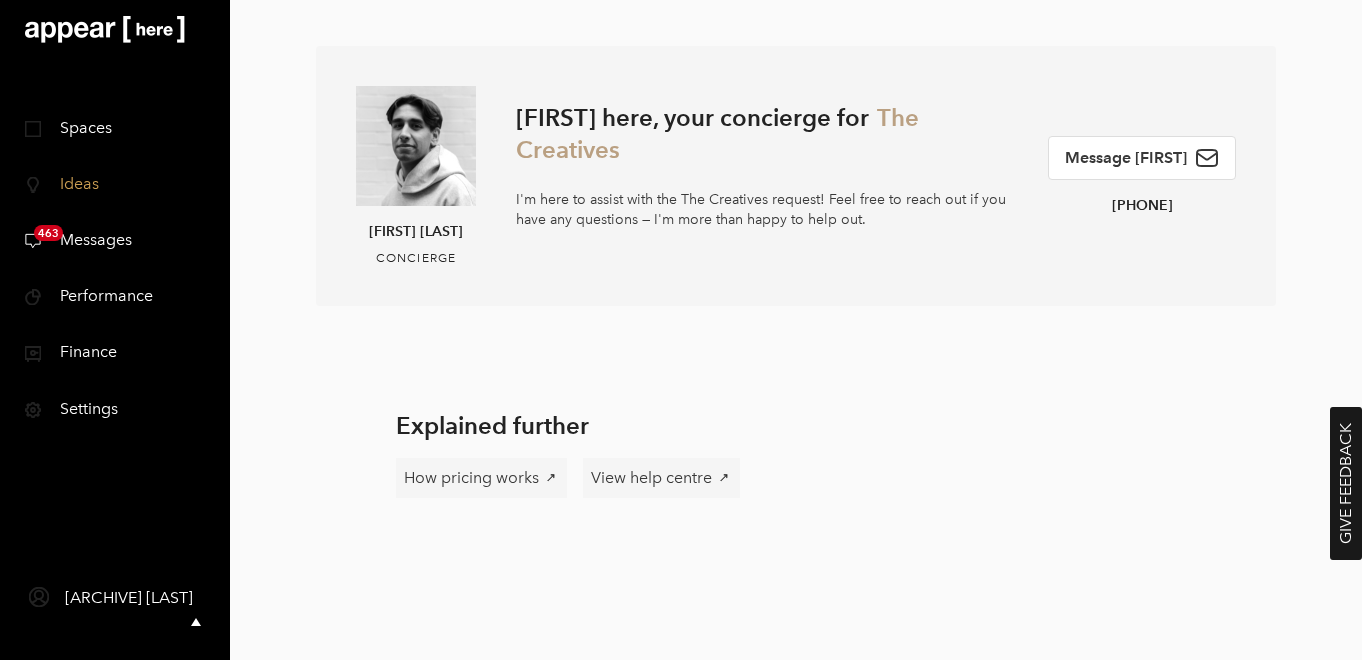 scroll, scrollTop: 1142, scrollLeft: 0, axis: vertical 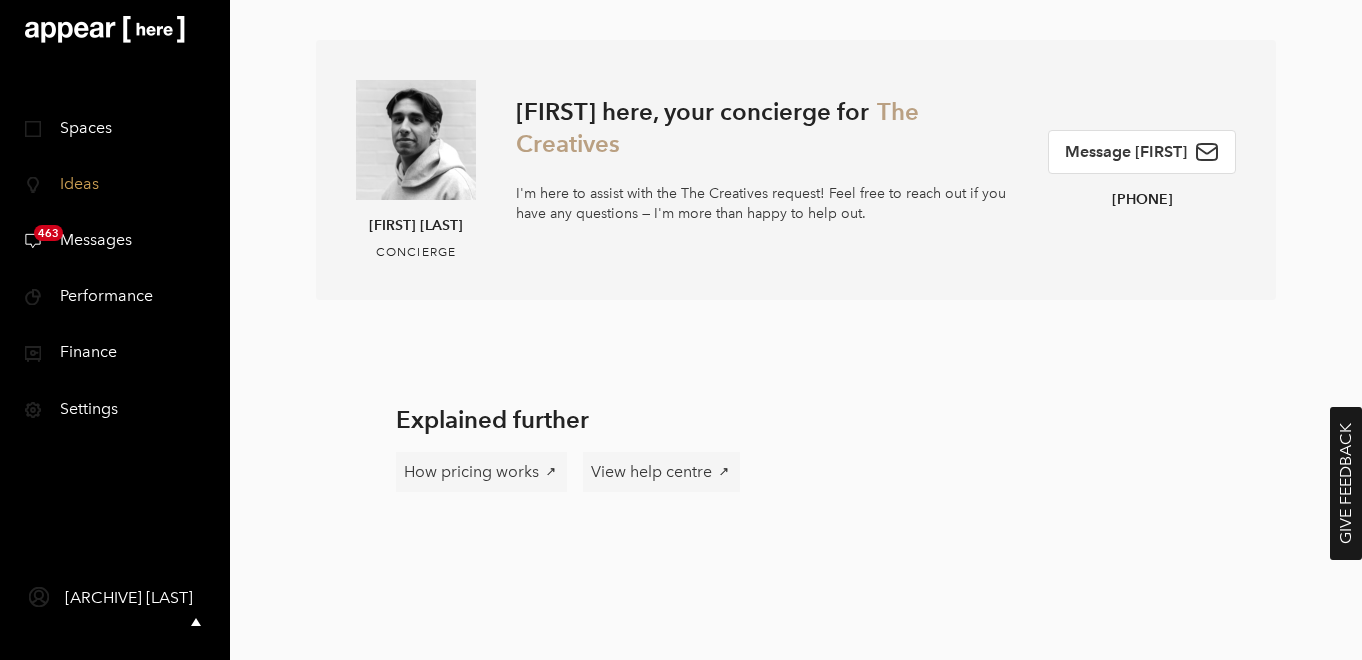 click at bounding box center (115, 29) 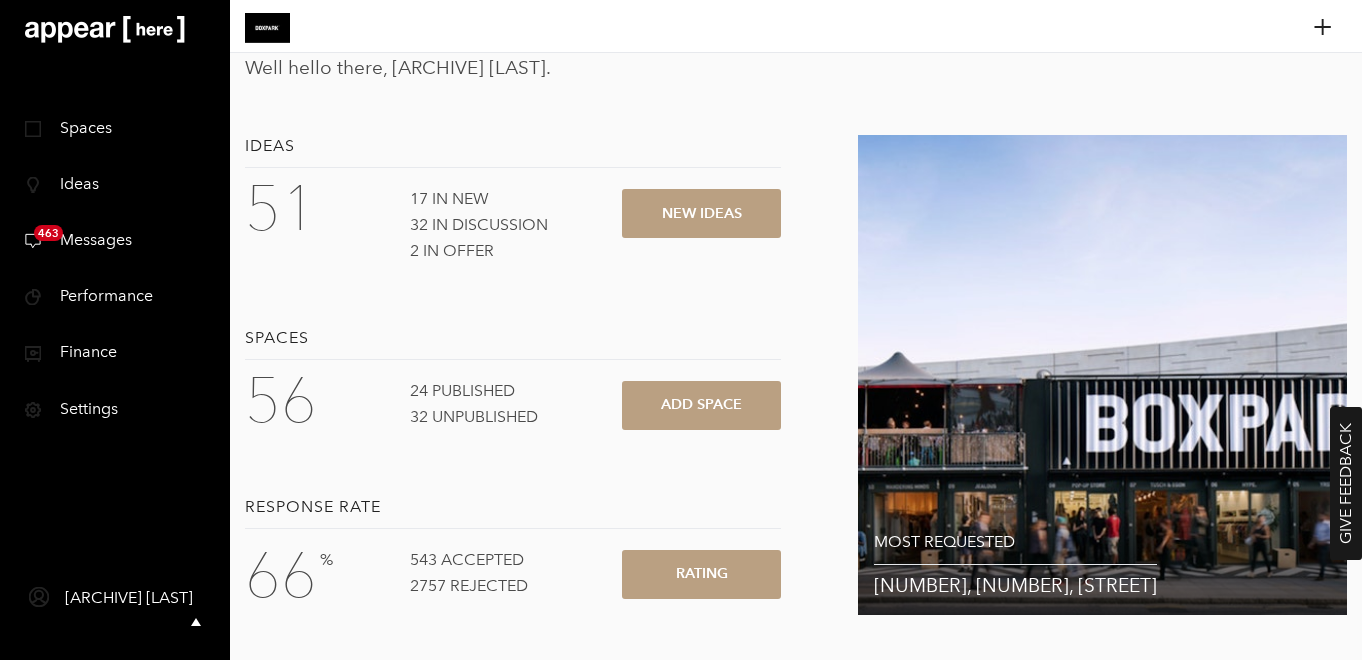 scroll, scrollTop: 0, scrollLeft: 0, axis: both 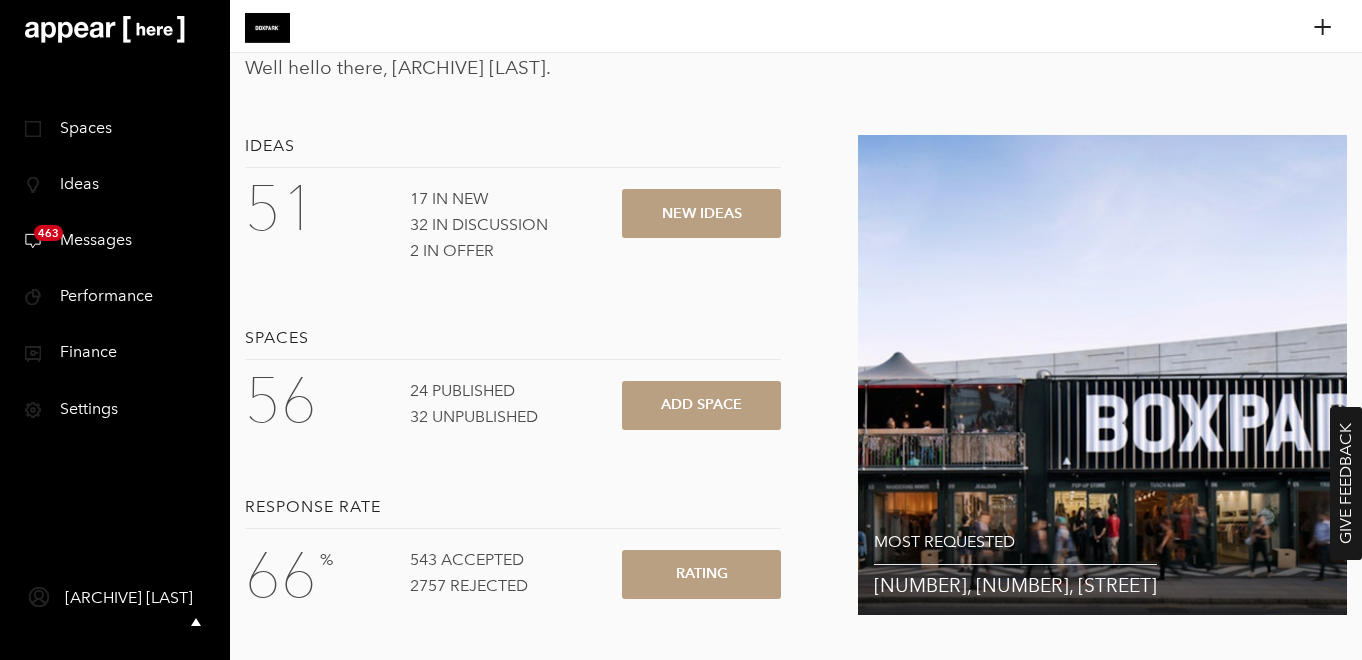click on "17 in new 32 in discussion 2 in offer" at bounding box center [513, 219] 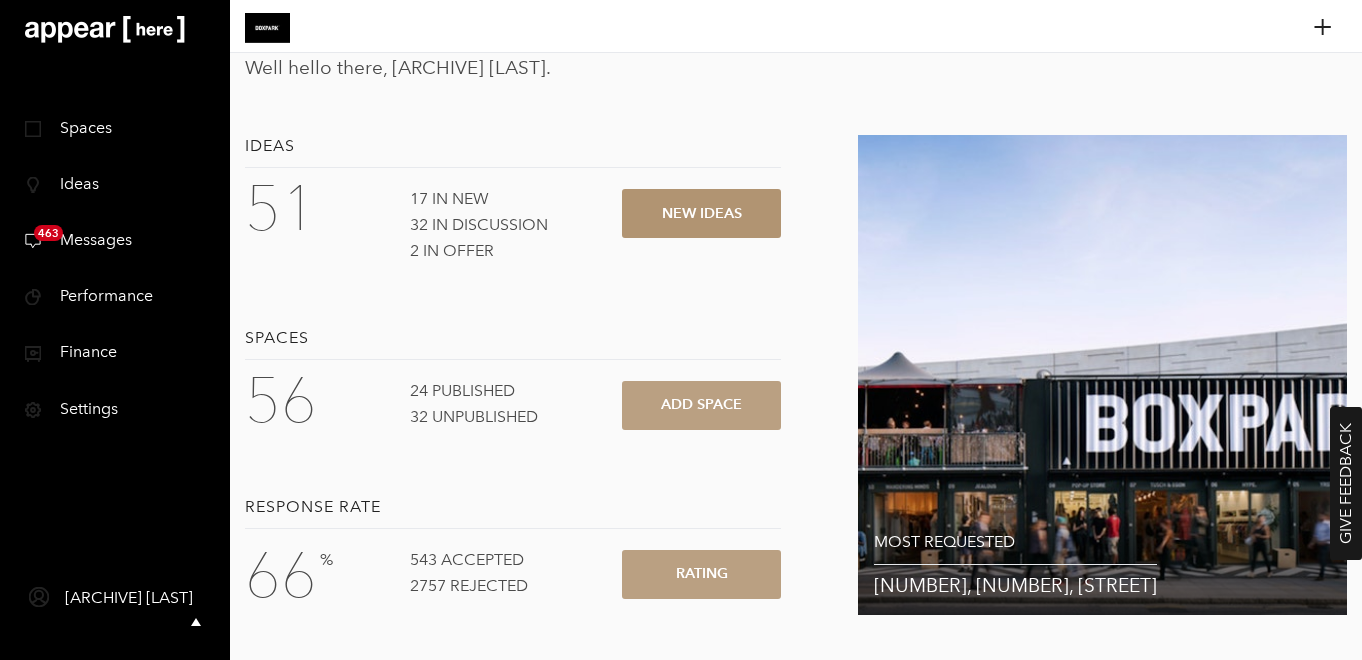 click on "New ideas" at bounding box center (701, 213) 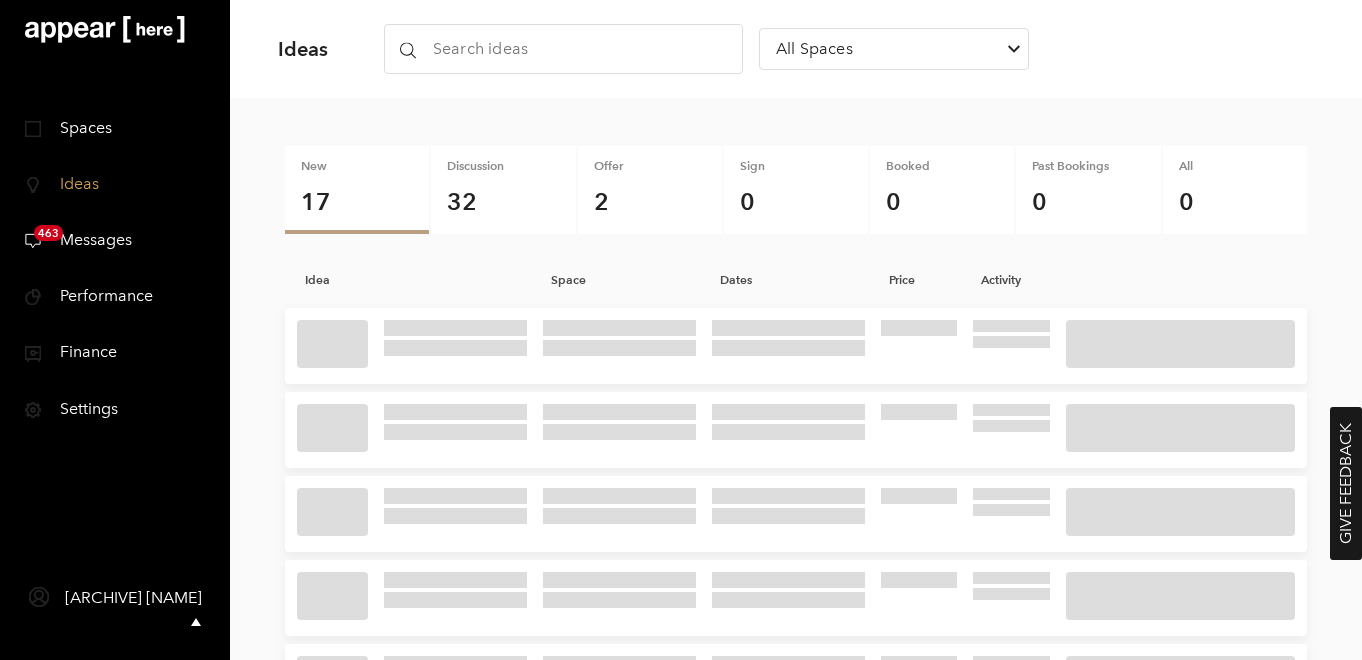 scroll, scrollTop: 0, scrollLeft: 0, axis: both 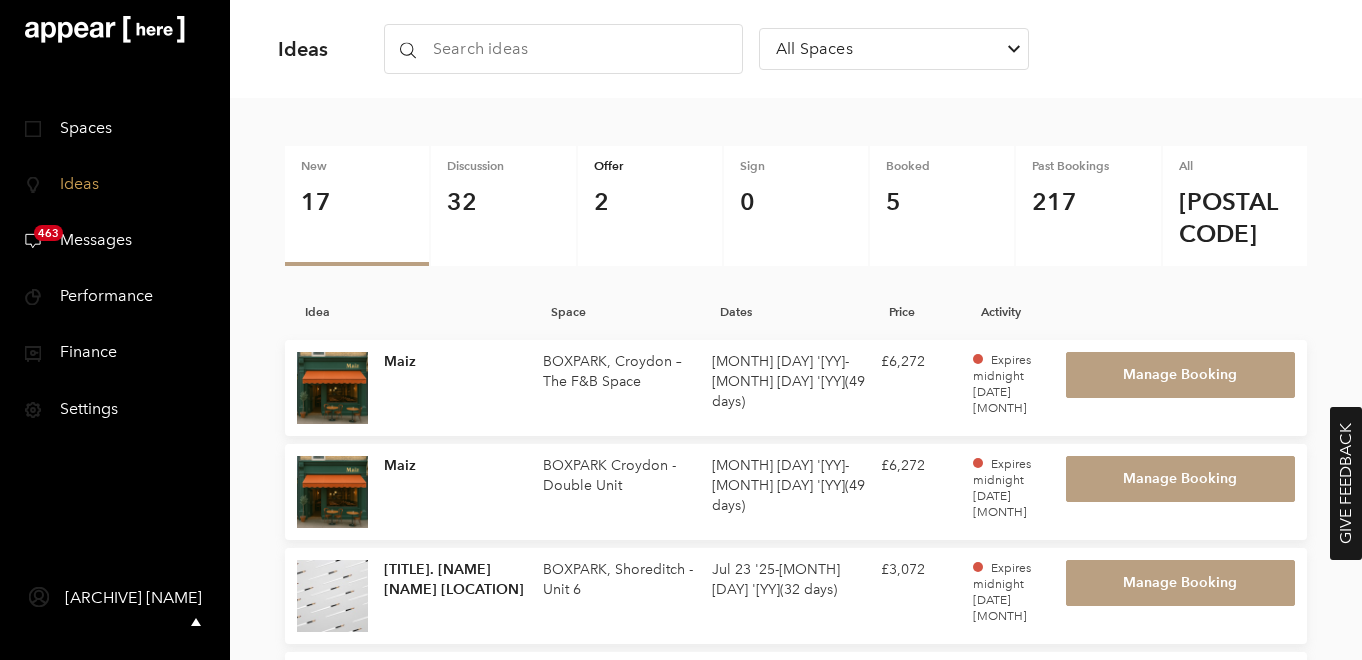 click on "Offer 2" at bounding box center (650, 206) 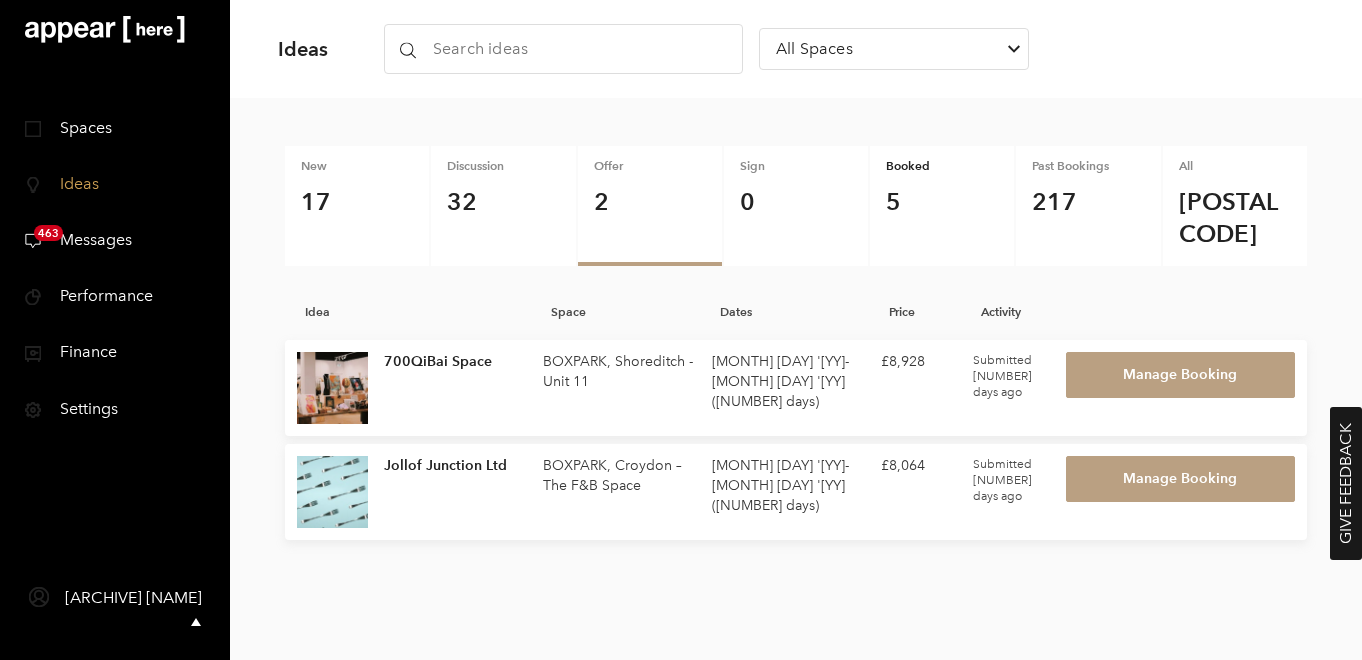 click on "Booked [NUMBER]" at bounding box center (942, 206) 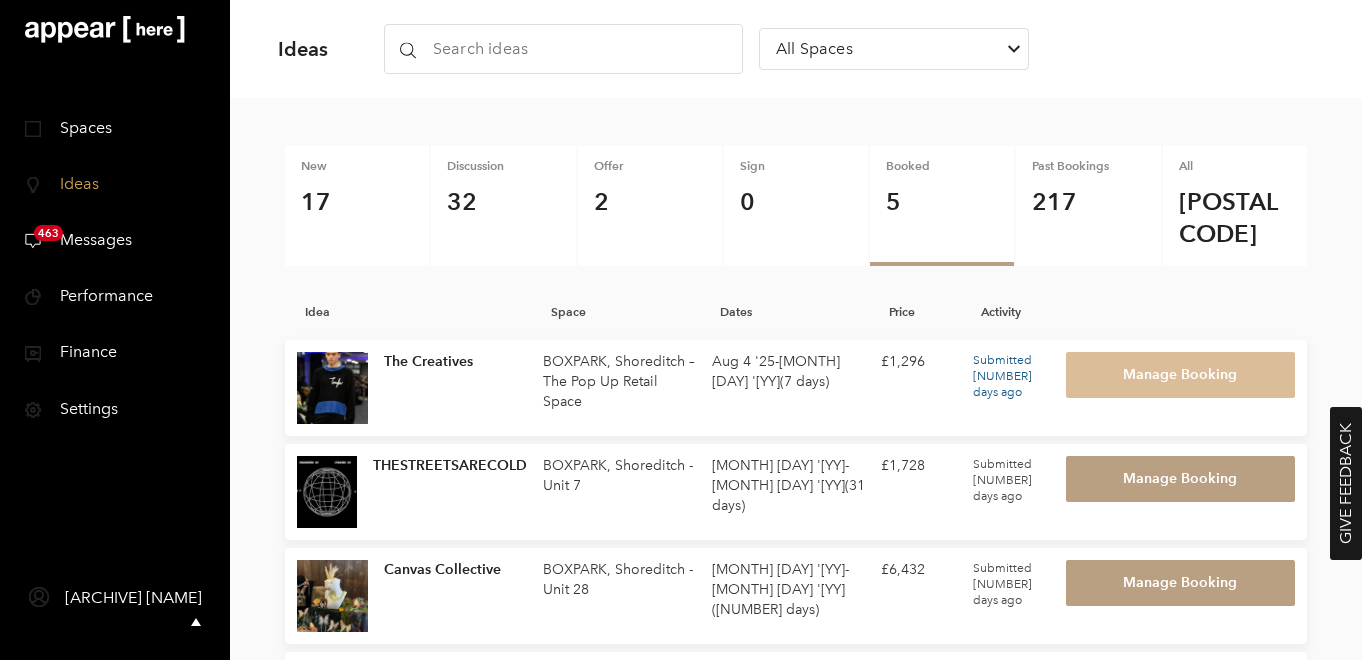 click on "Manage Booking" at bounding box center (1181, 375) 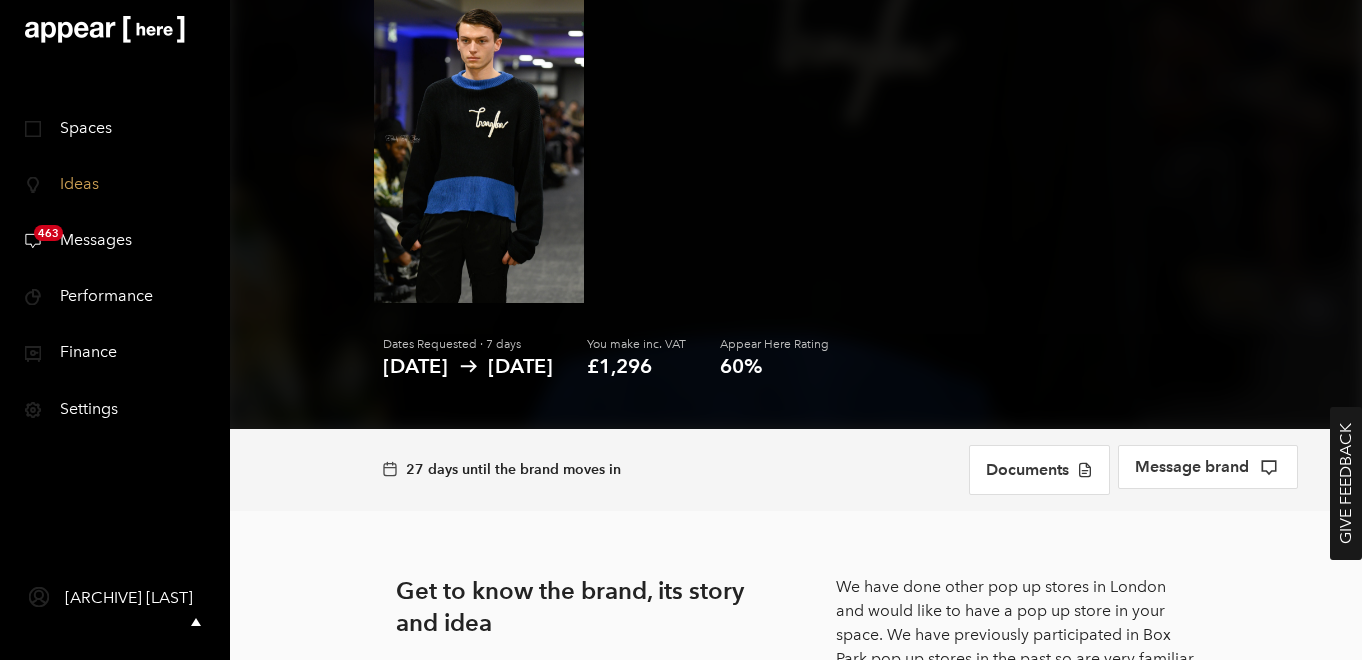 scroll, scrollTop: 267, scrollLeft: 0, axis: vertical 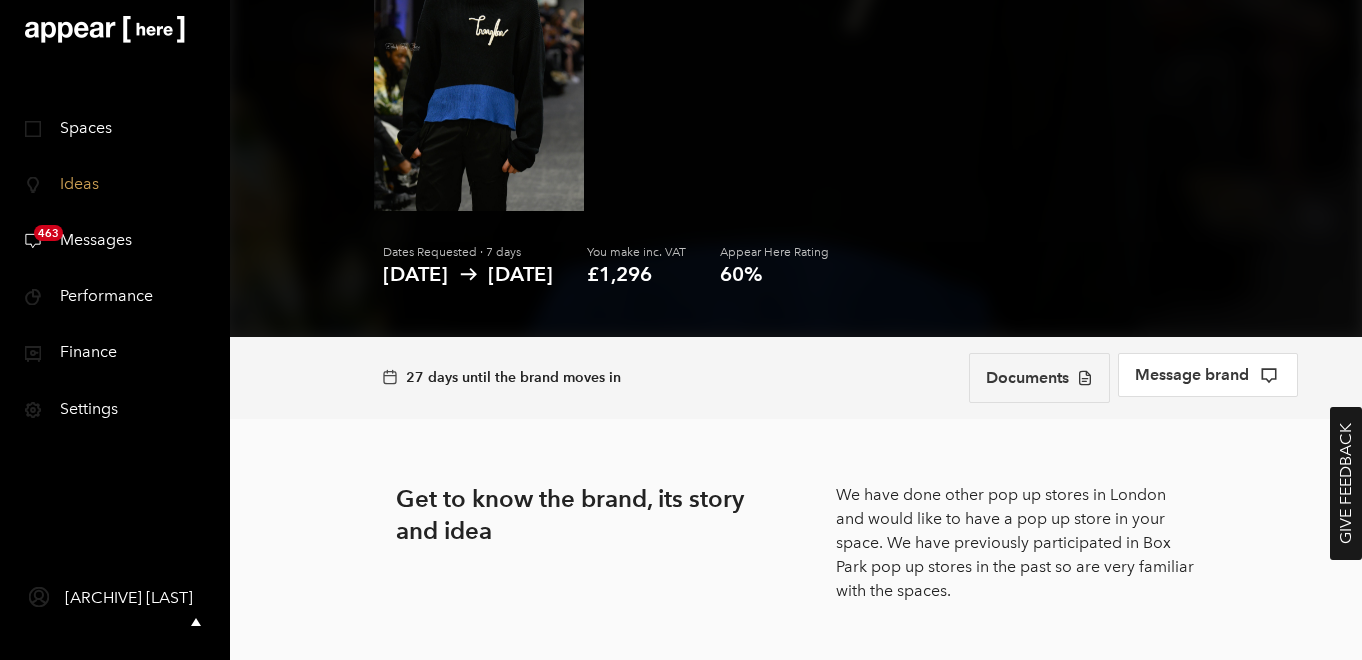 click on "Documents" at bounding box center [1039, 378] 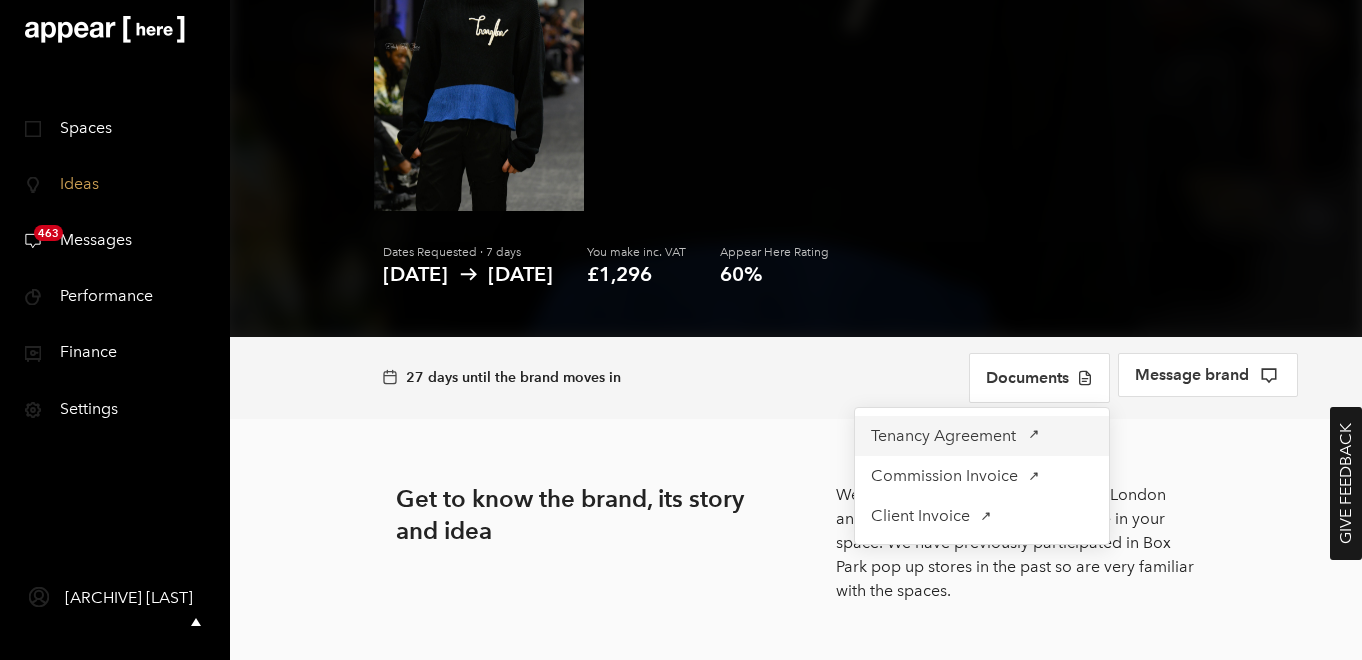 click on "Tenancy Agreement" at bounding box center (943, 436) 